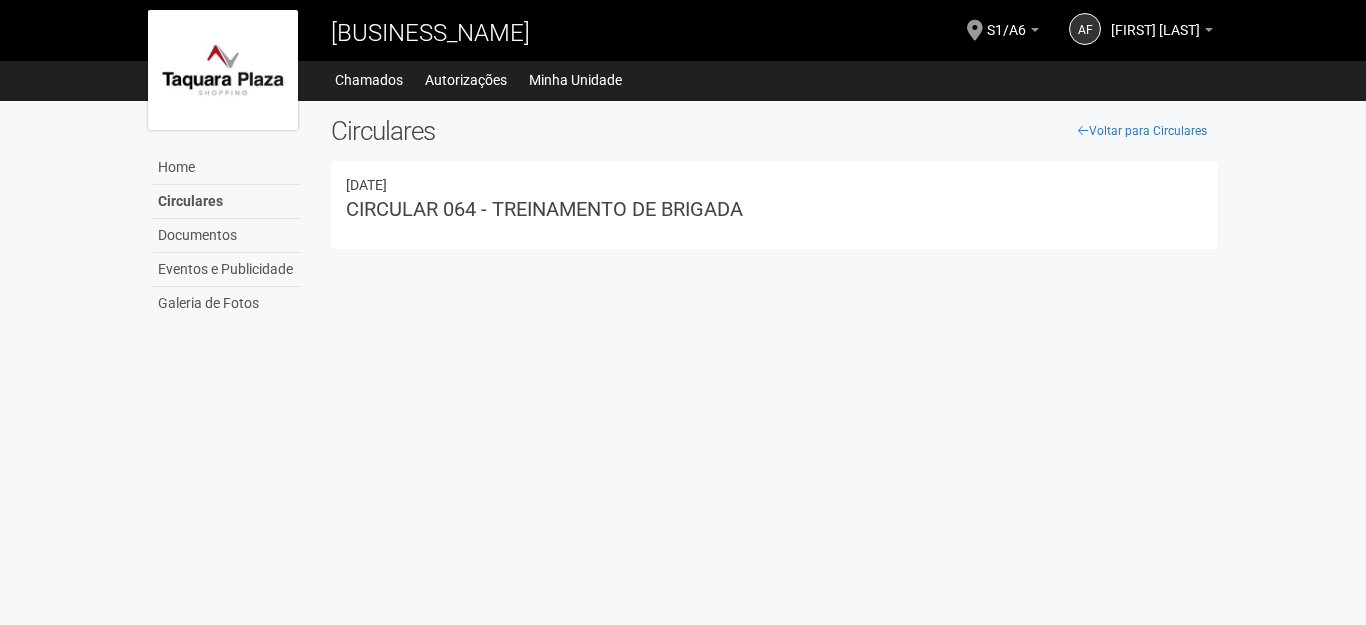 scroll, scrollTop: 0, scrollLeft: 0, axis: both 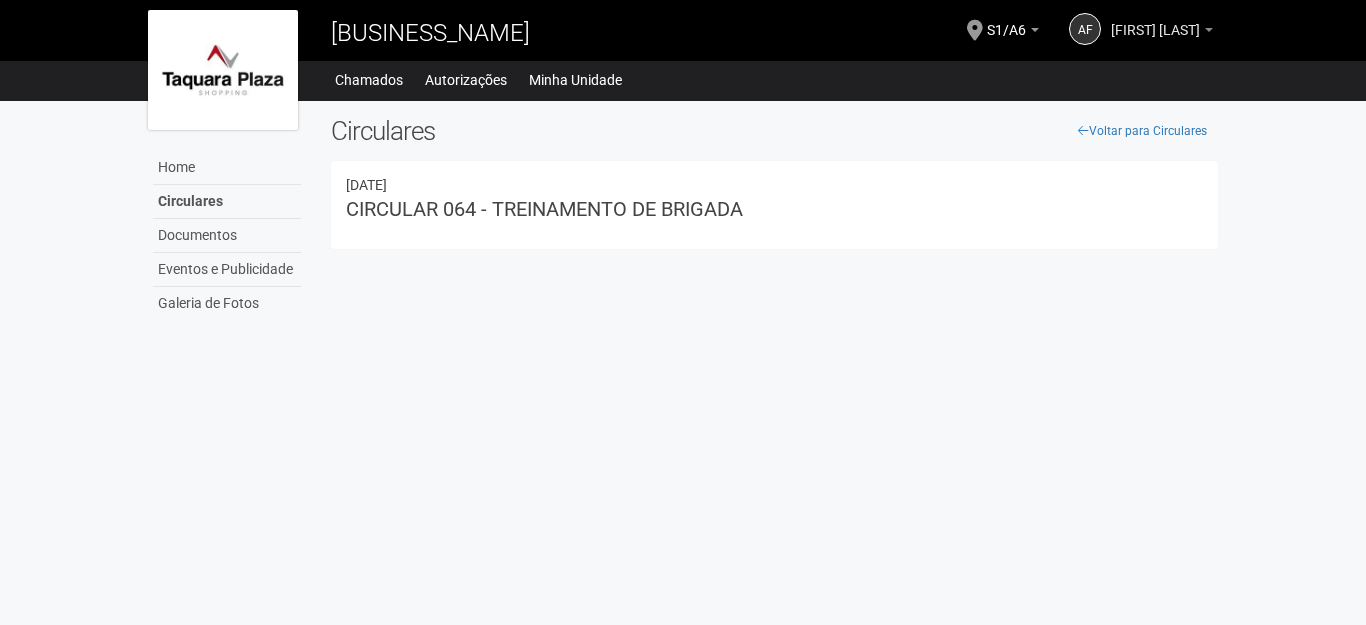 click on "[FIRST] [LAST]" at bounding box center (1155, 20) 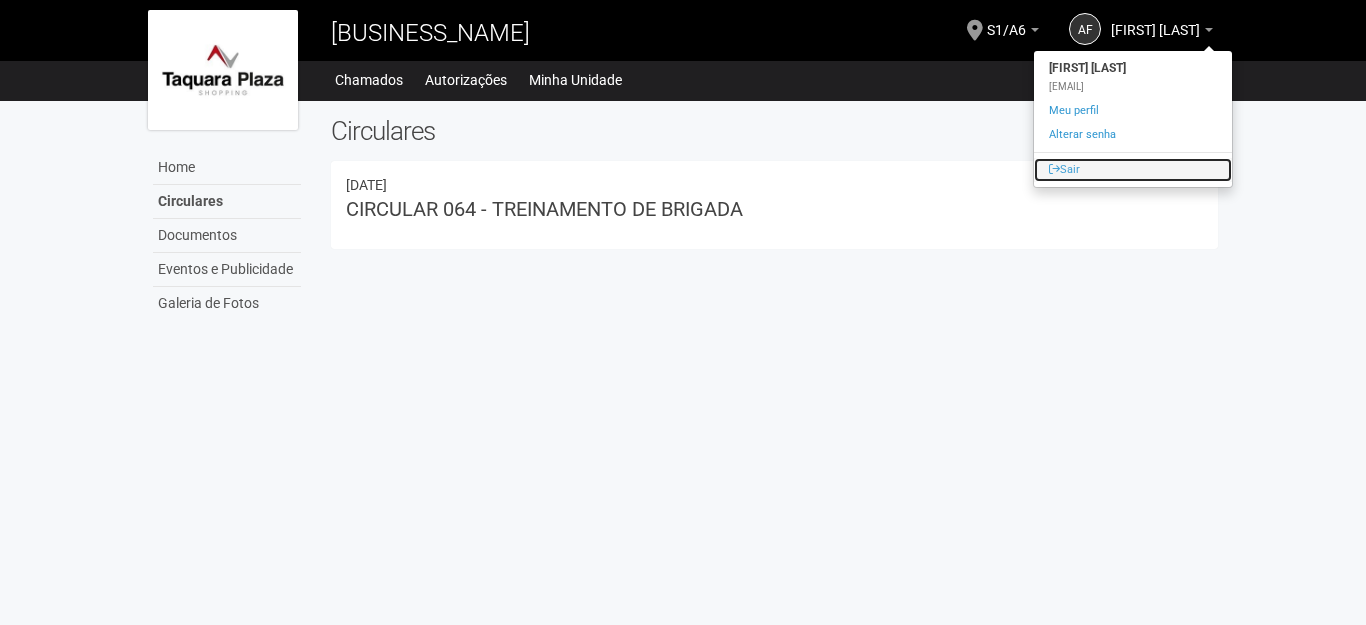 click on "Sair" at bounding box center [1133, 170] 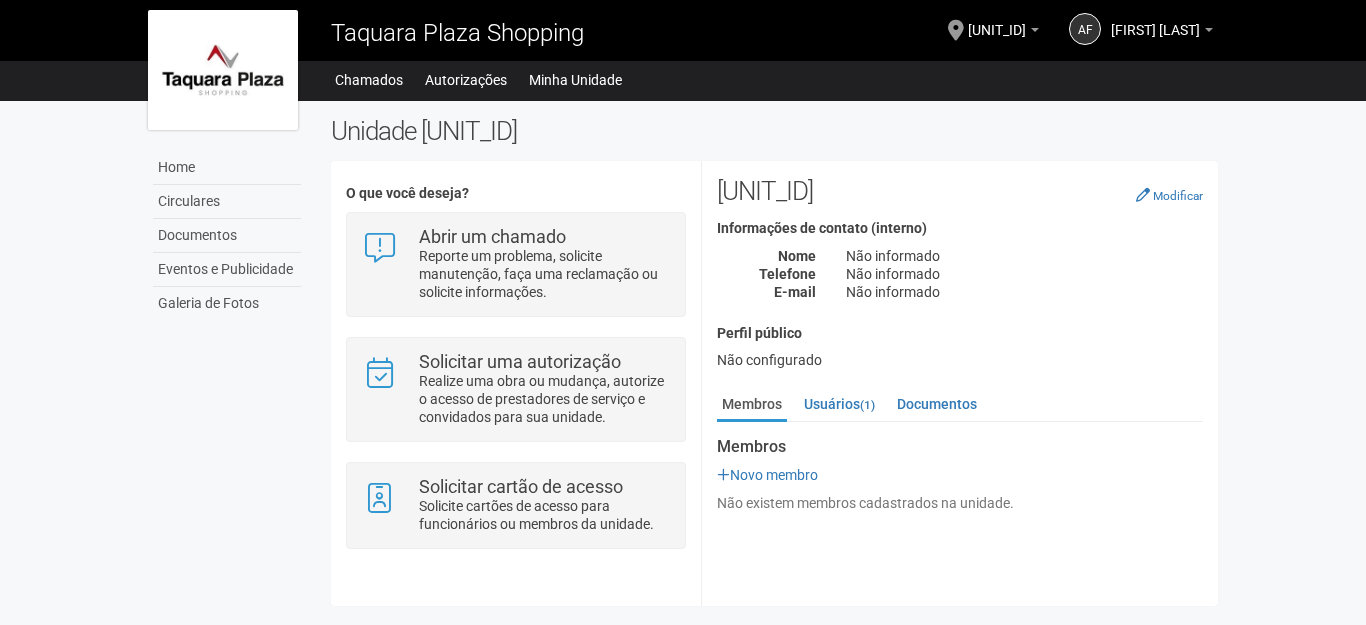 scroll, scrollTop: 0, scrollLeft: 0, axis: both 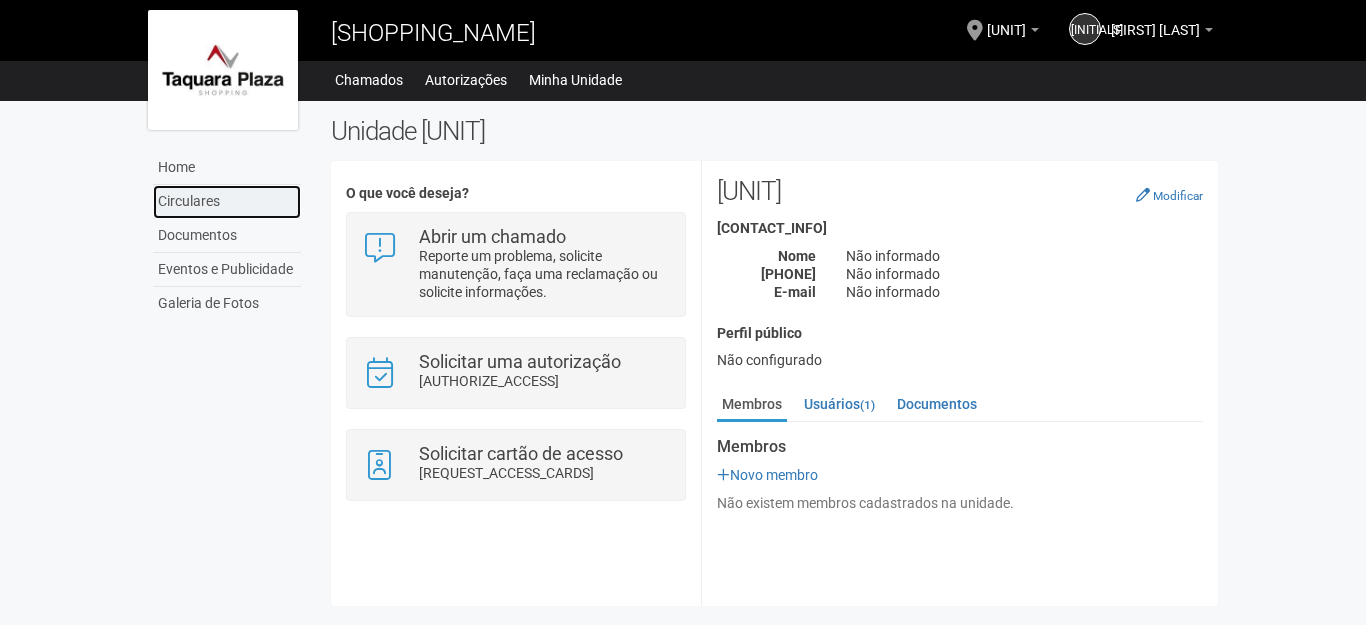 click on "Circulares" at bounding box center [227, 202] 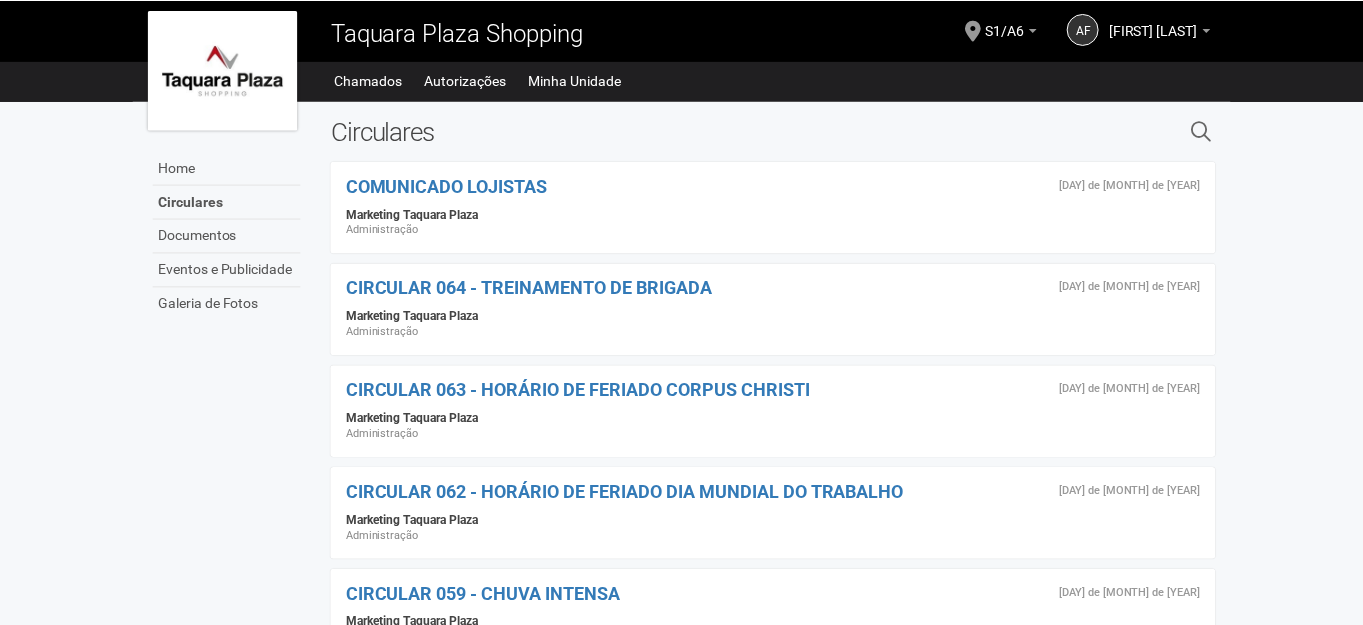 scroll, scrollTop: 0, scrollLeft: 0, axis: both 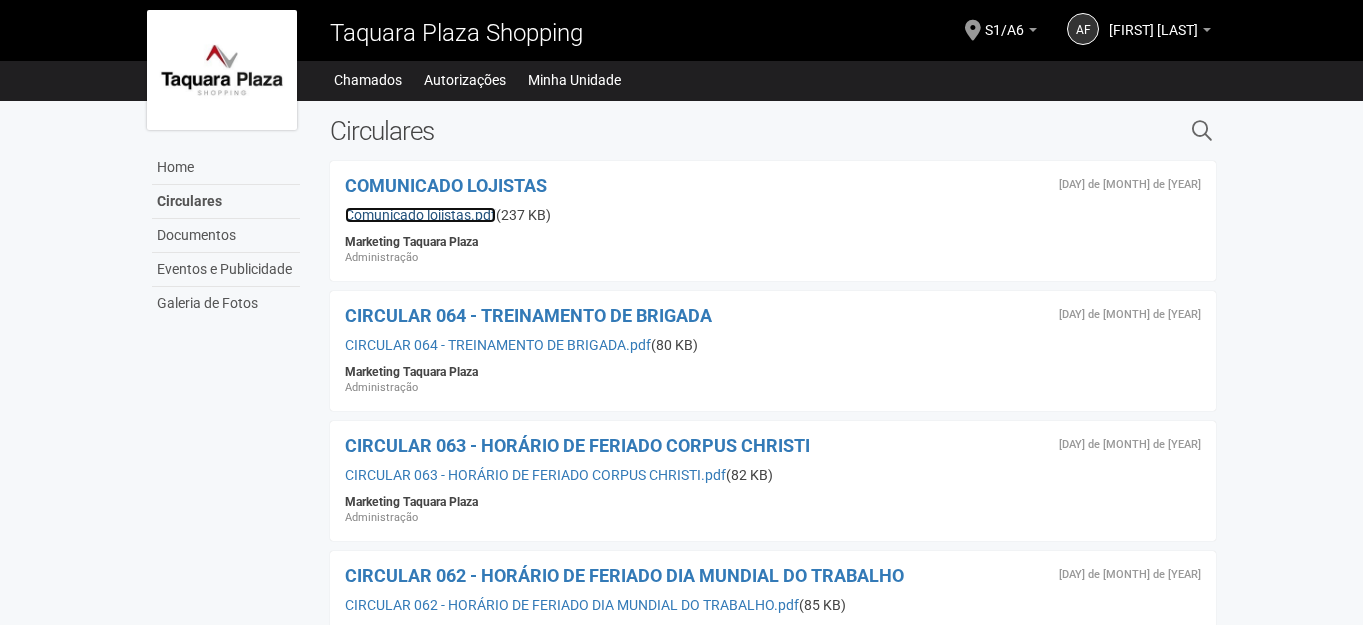 click on "Comunicado lojistas.pdf" at bounding box center (420, 215) 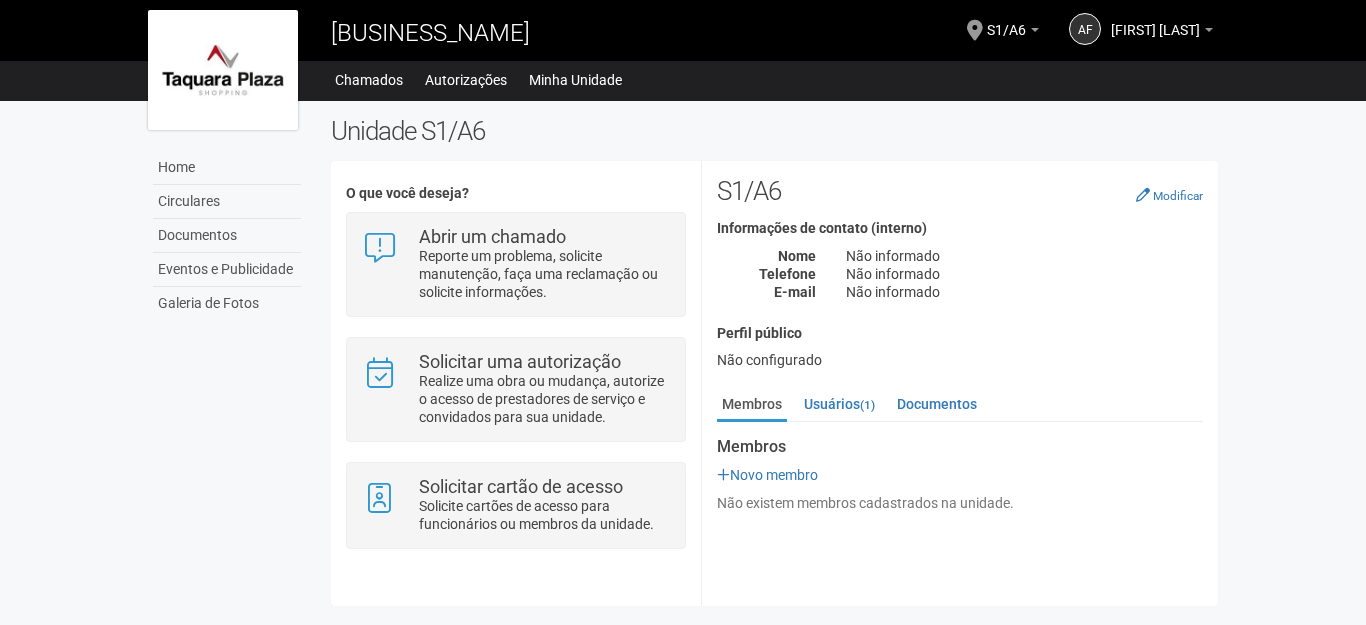 scroll, scrollTop: 0, scrollLeft: 0, axis: both 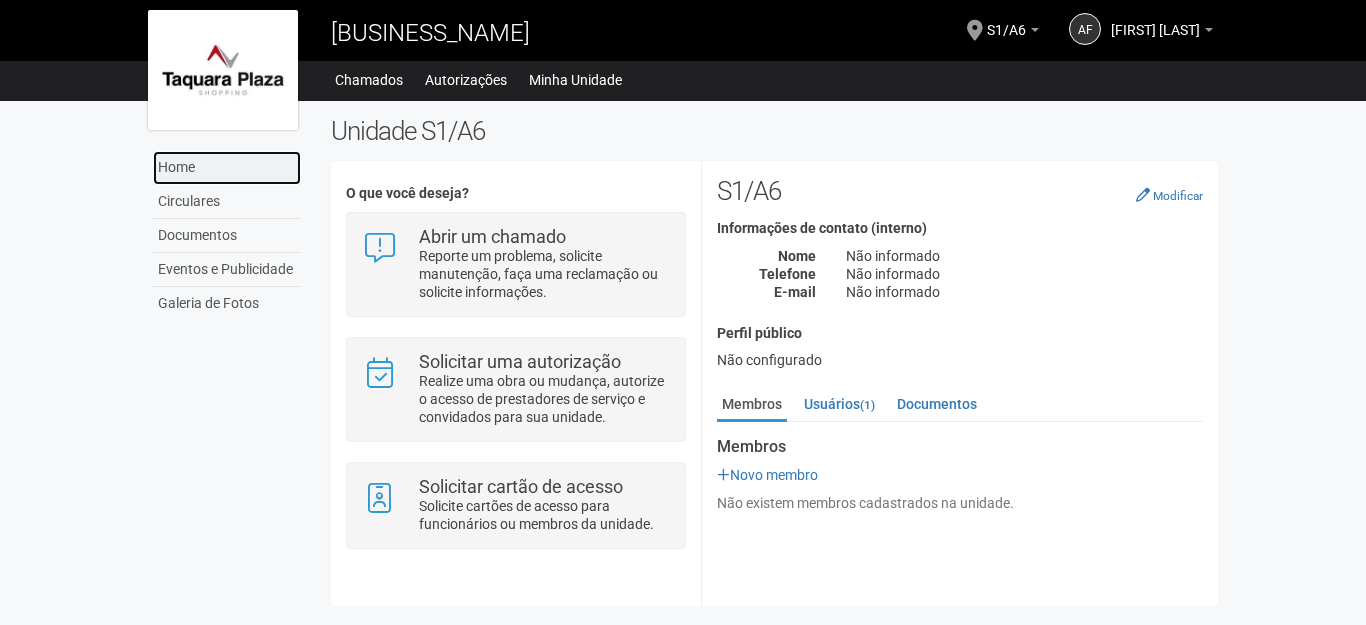 click on "Home" at bounding box center [227, 168] 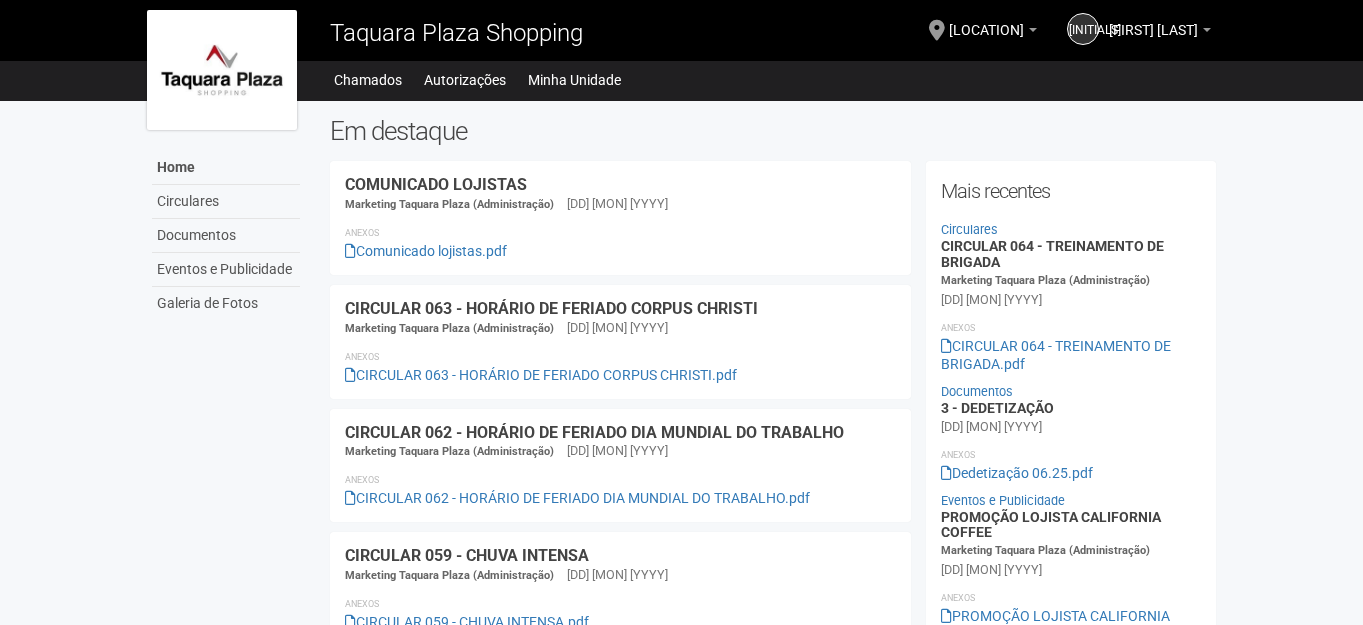 scroll, scrollTop: 0, scrollLeft: 0, axis: both 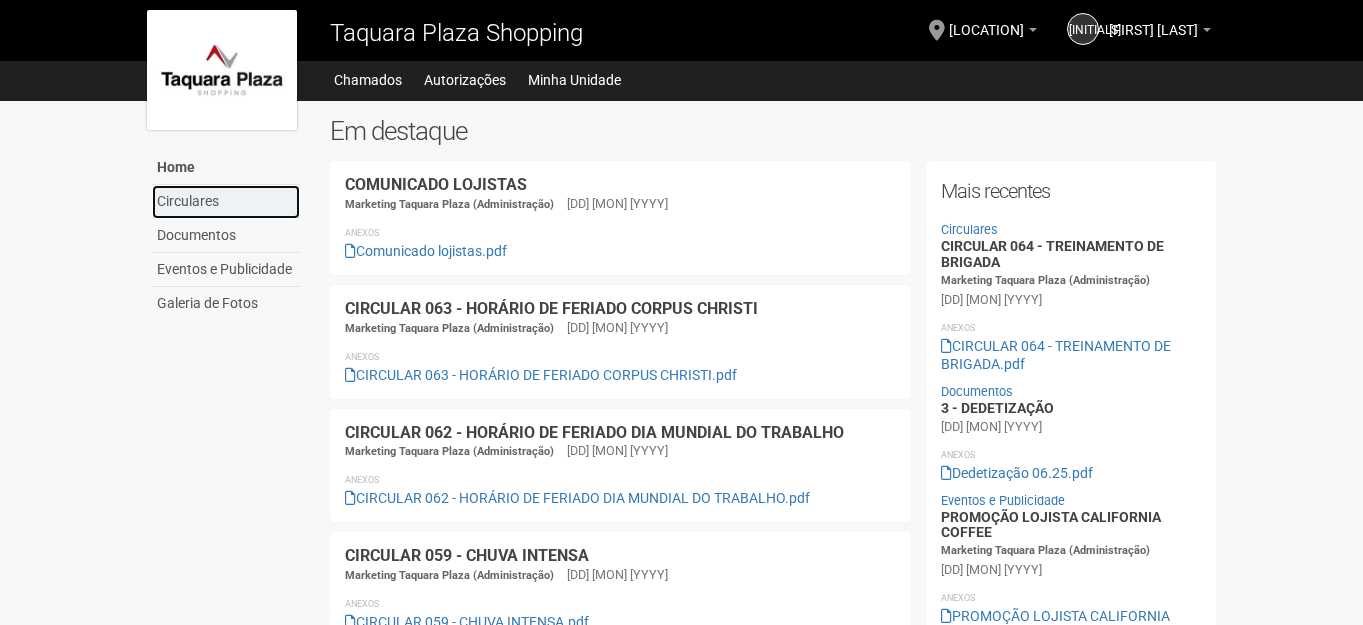 click on "Circulares" at bounding box center [226, 202] 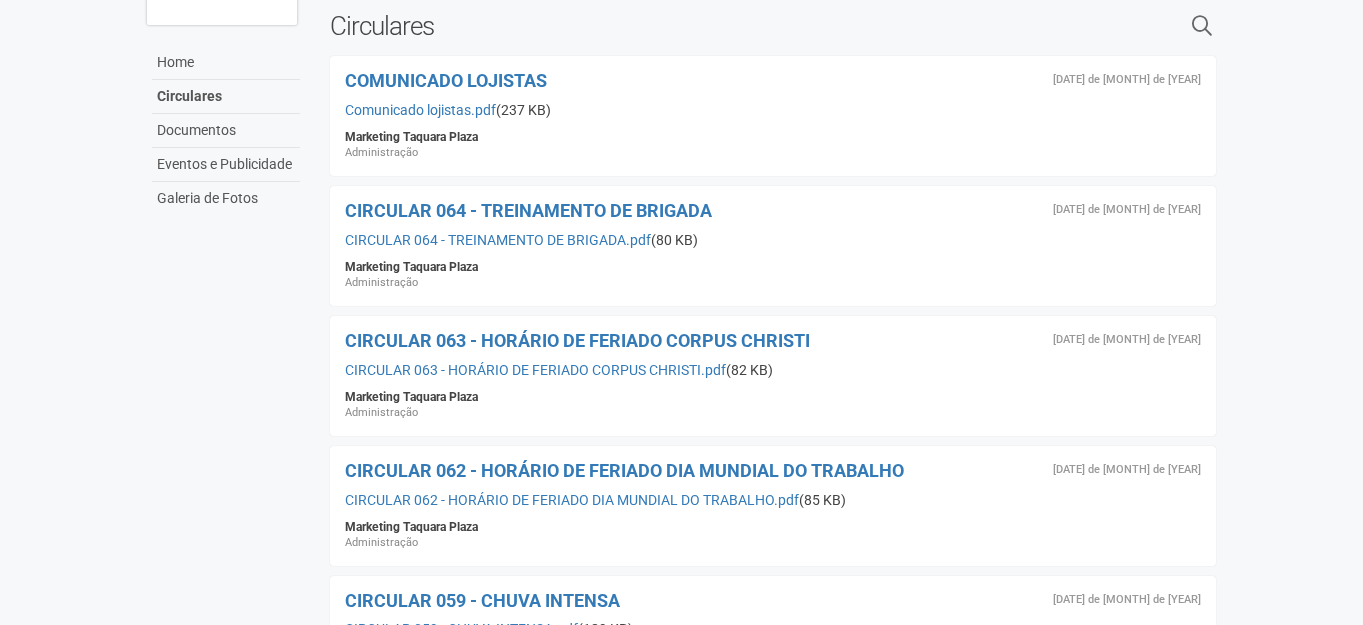 scroll, scrollTop: 0, scrollLeft: 0, axis: both 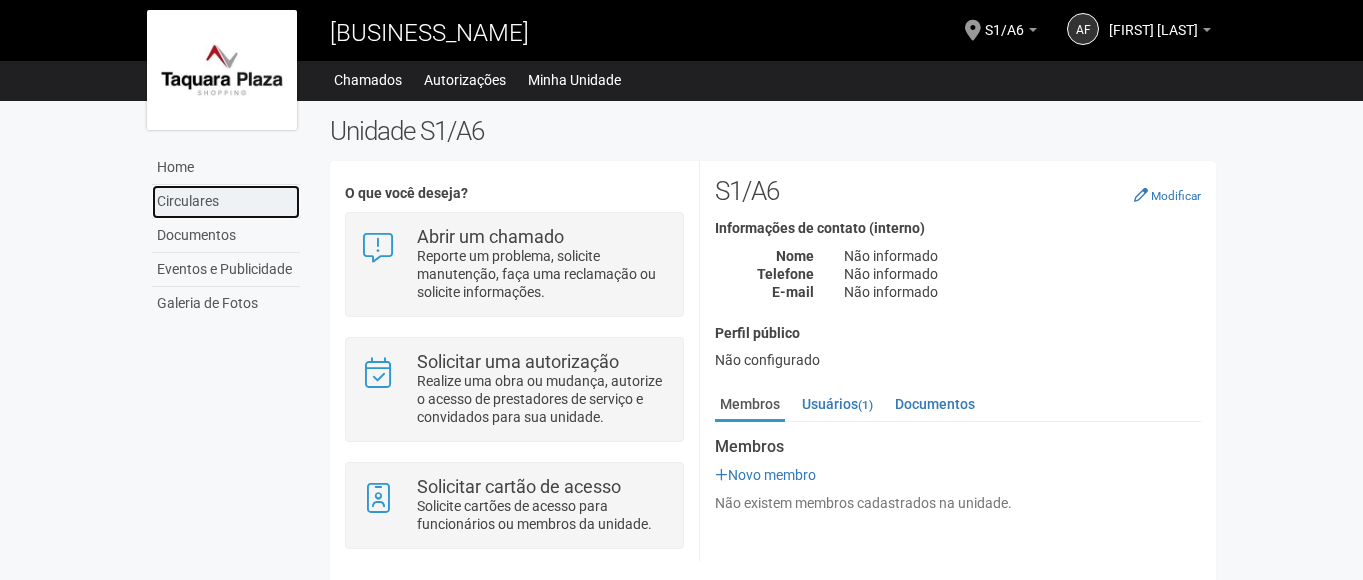 click on "Circulares" at bounding box center (226, 202) 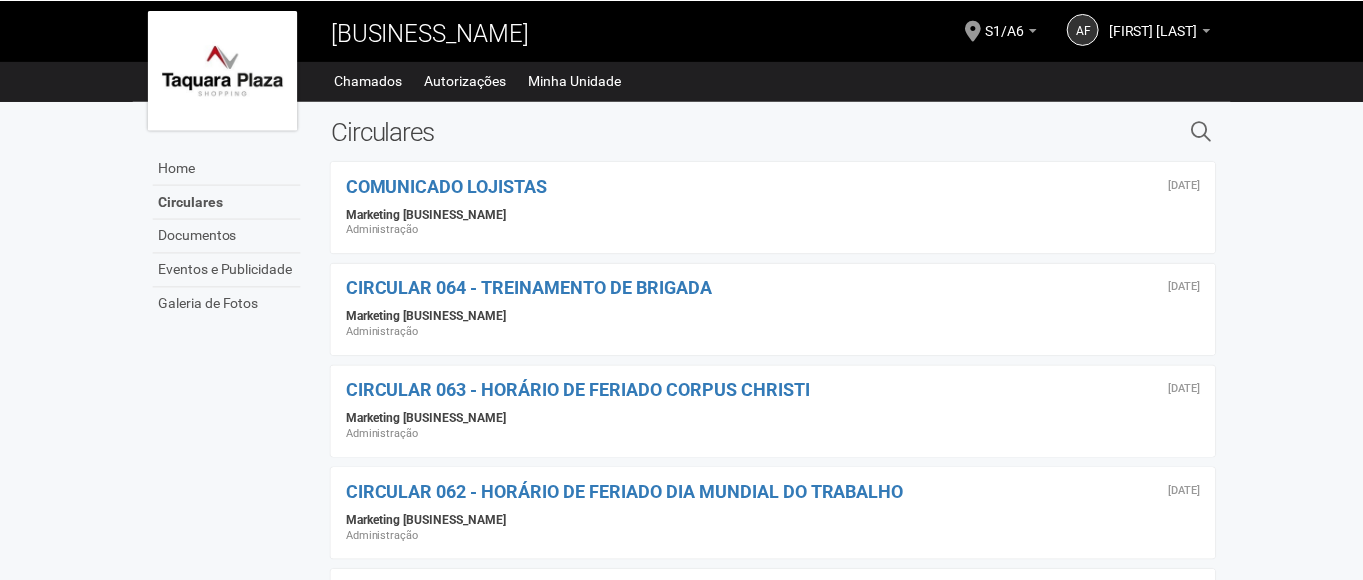 scroll, scrollTop: 0, scrollLeft: 0, axis: both 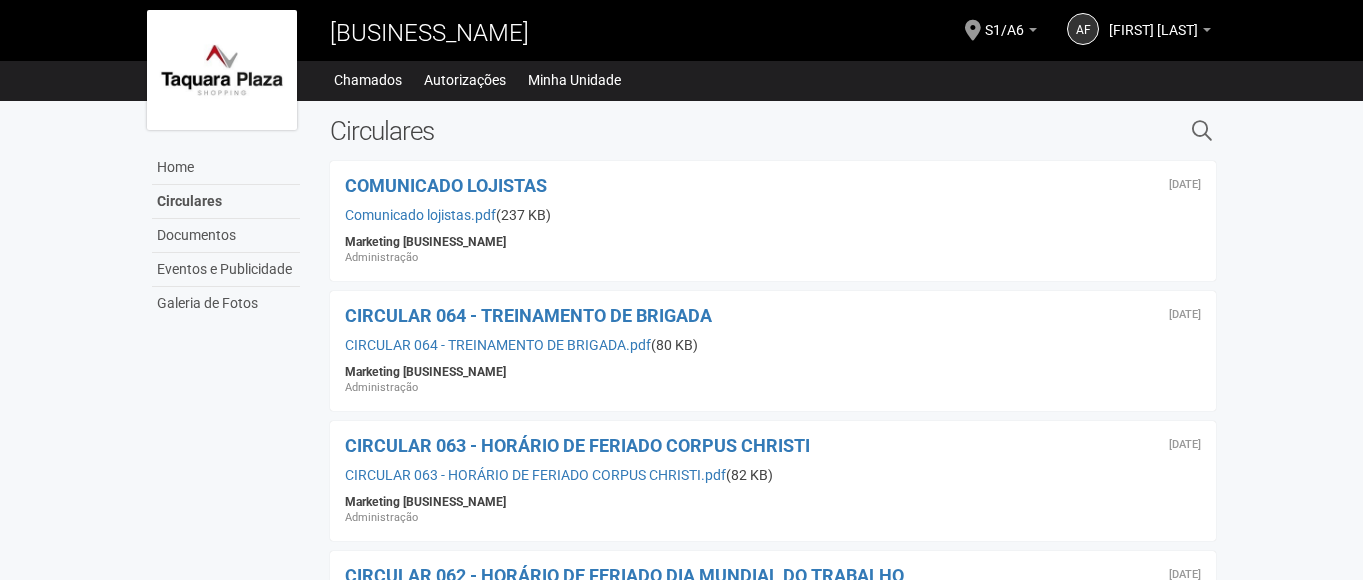 click on "1 de julho de 2025
COMUNICADO LOJISTAS
Comunicado lojistas.pdf  (237 KB)
Marketing Taquara Plaza
Administração" at bounding box center [773, 221] 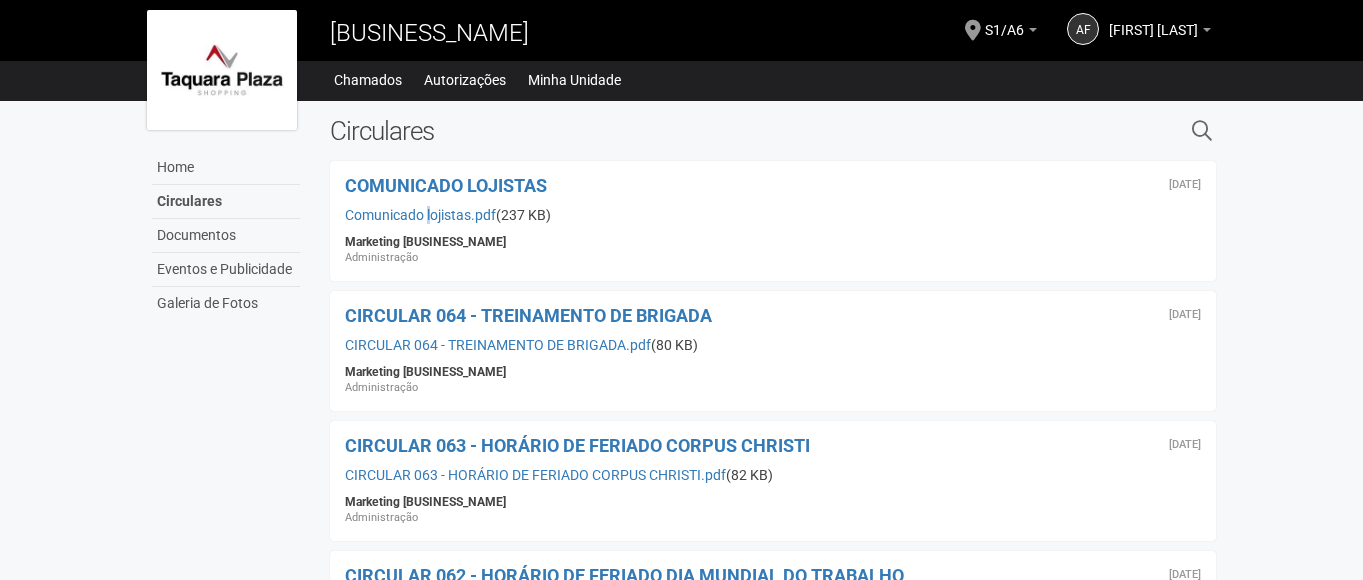 click on "1 de julho de 2025
COMUNICADO LOJISTAS
Comunicado lojistas.pdf  (237 KB)
Marketing Taquara Plaza
Administração" at bounding box center [773, 221] 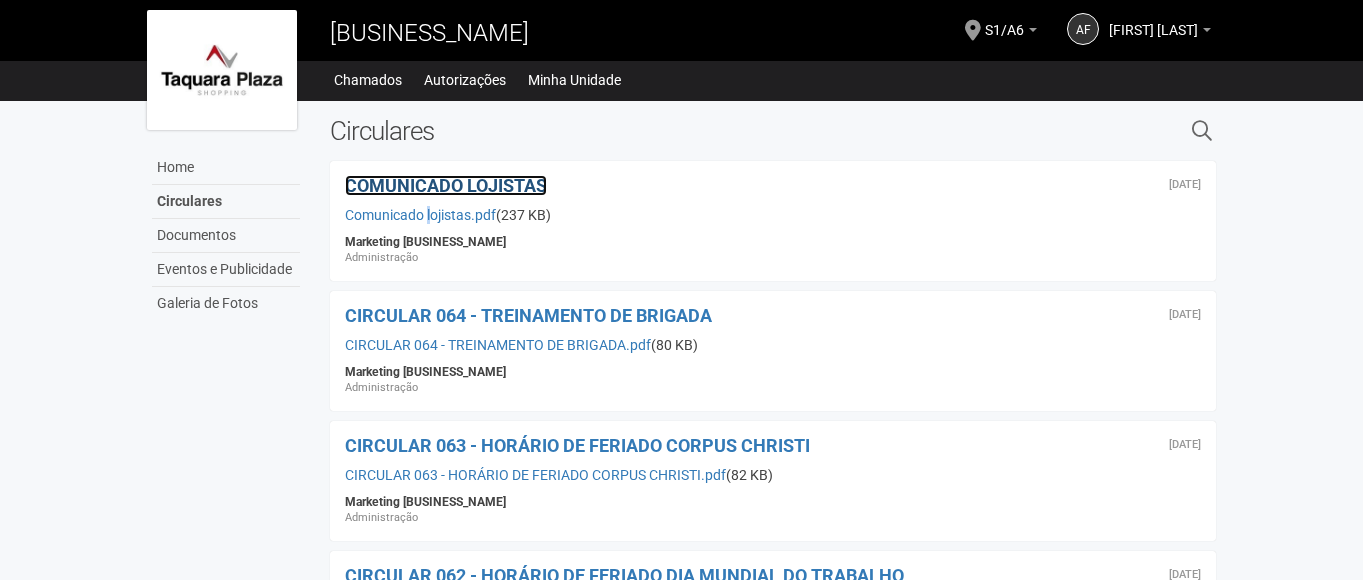 click on "COMUNICADO LOJISTAS" at bounding box center (446, 185) 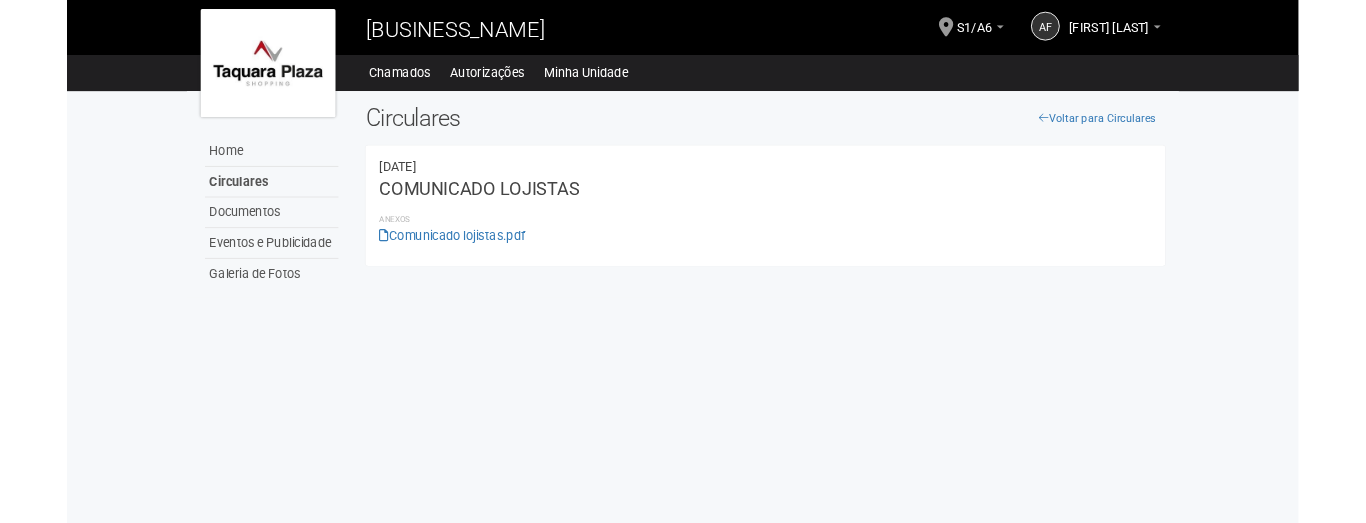 scroll, scrollTop: 0, scrollLeft: 0, axis: both 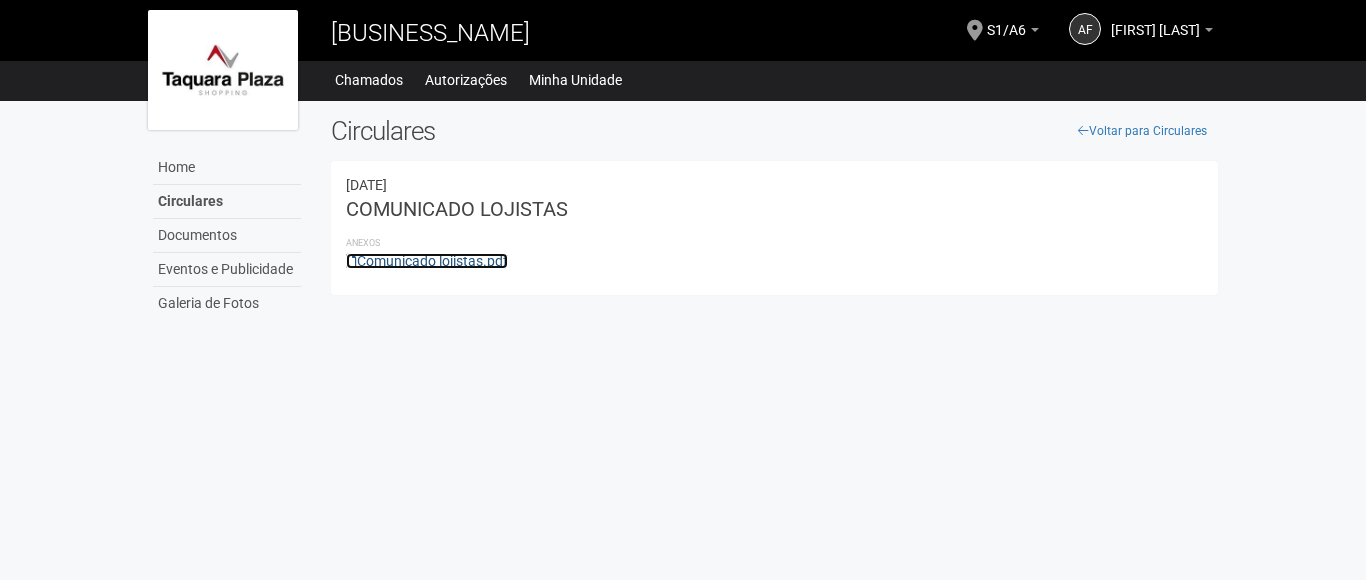 click on "Comunicado lojistas.pdf" at bounding box center (427, 261) 